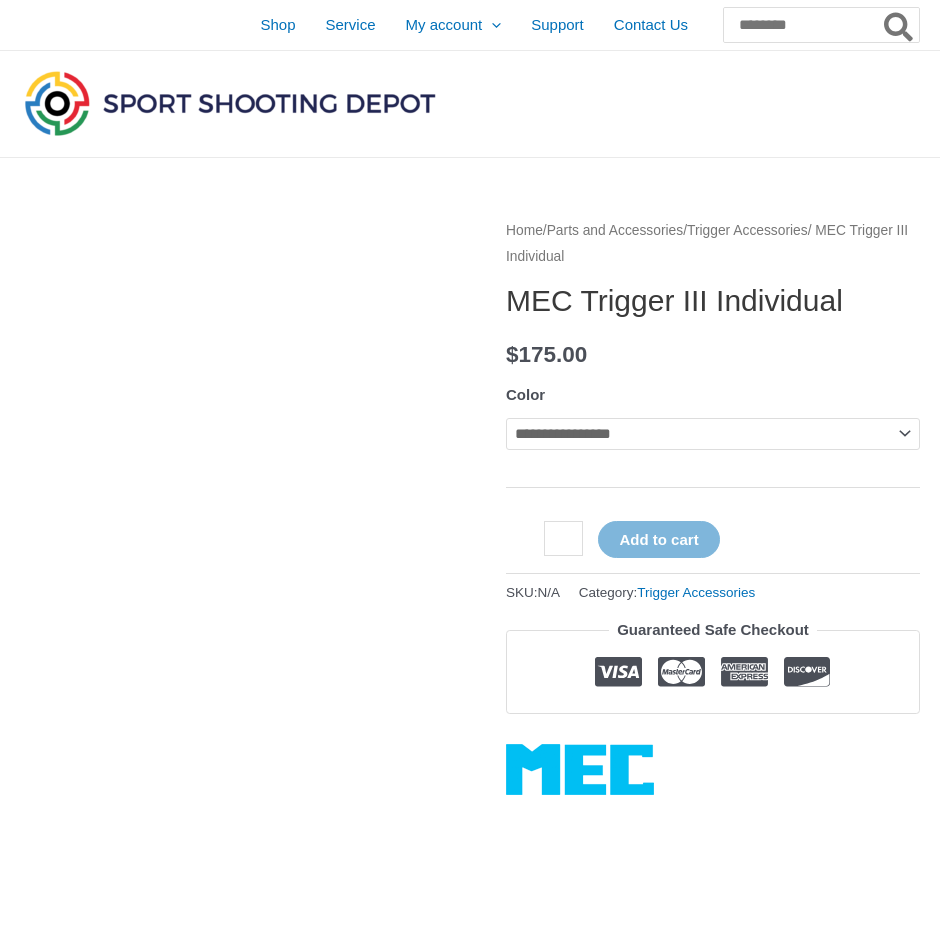 scroll, scrollTop: 0, scrollLeft: 0, axis: both 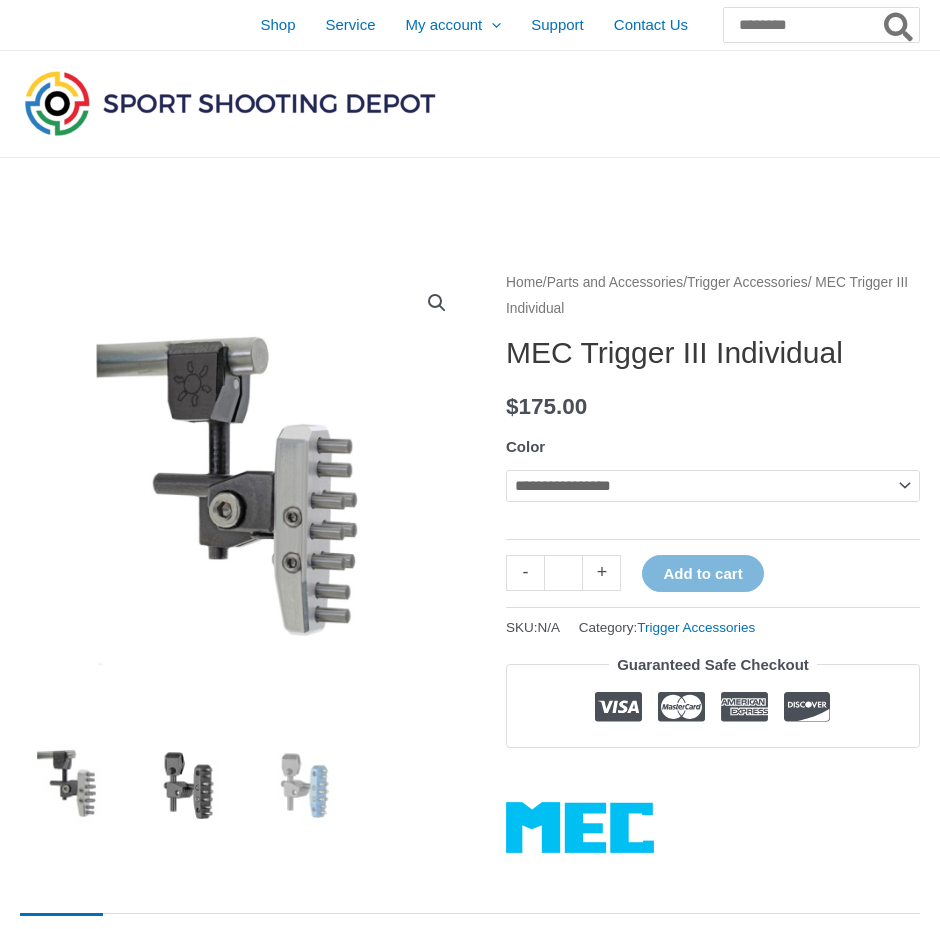 click at bounding box center (186, 785) 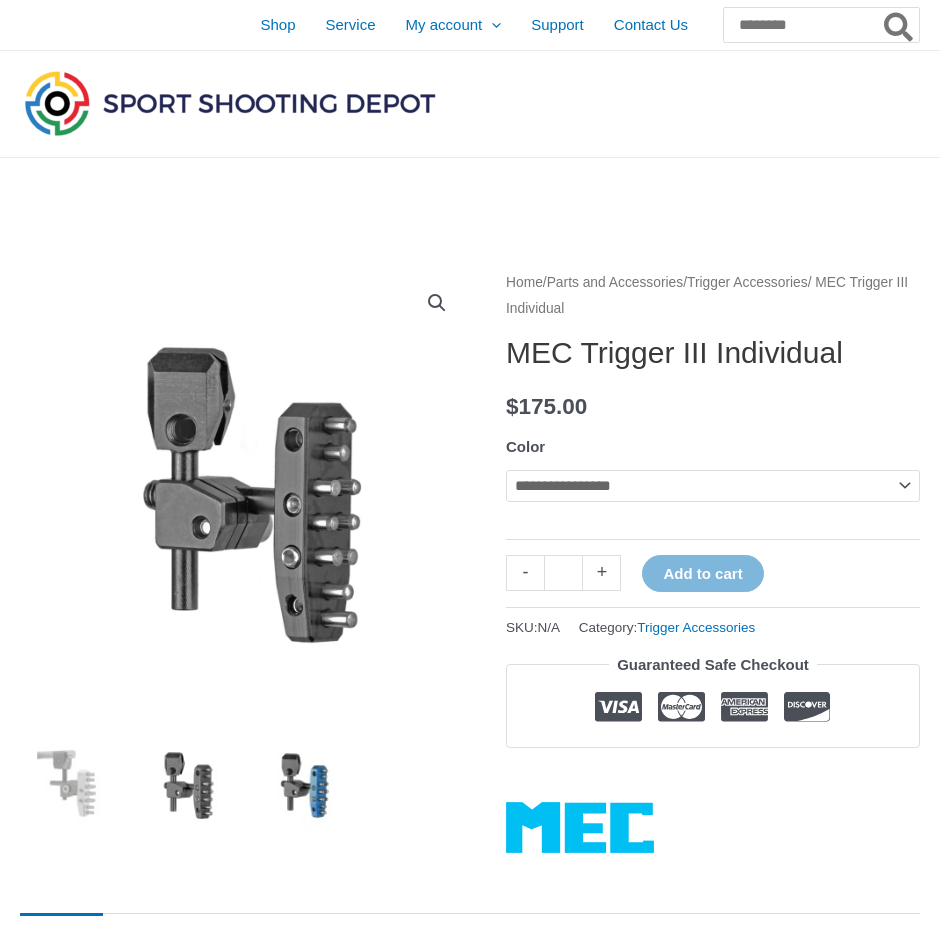 click at bounding box center (303, 785) 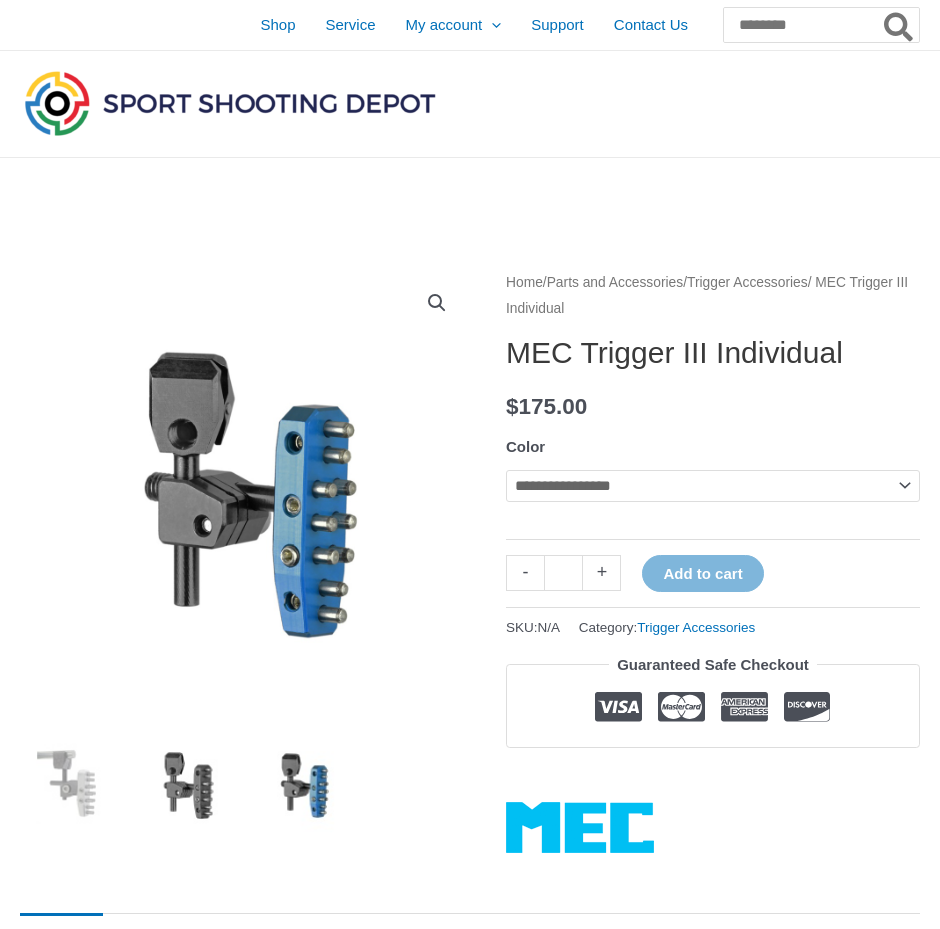 click at bounding box center [186, 785] 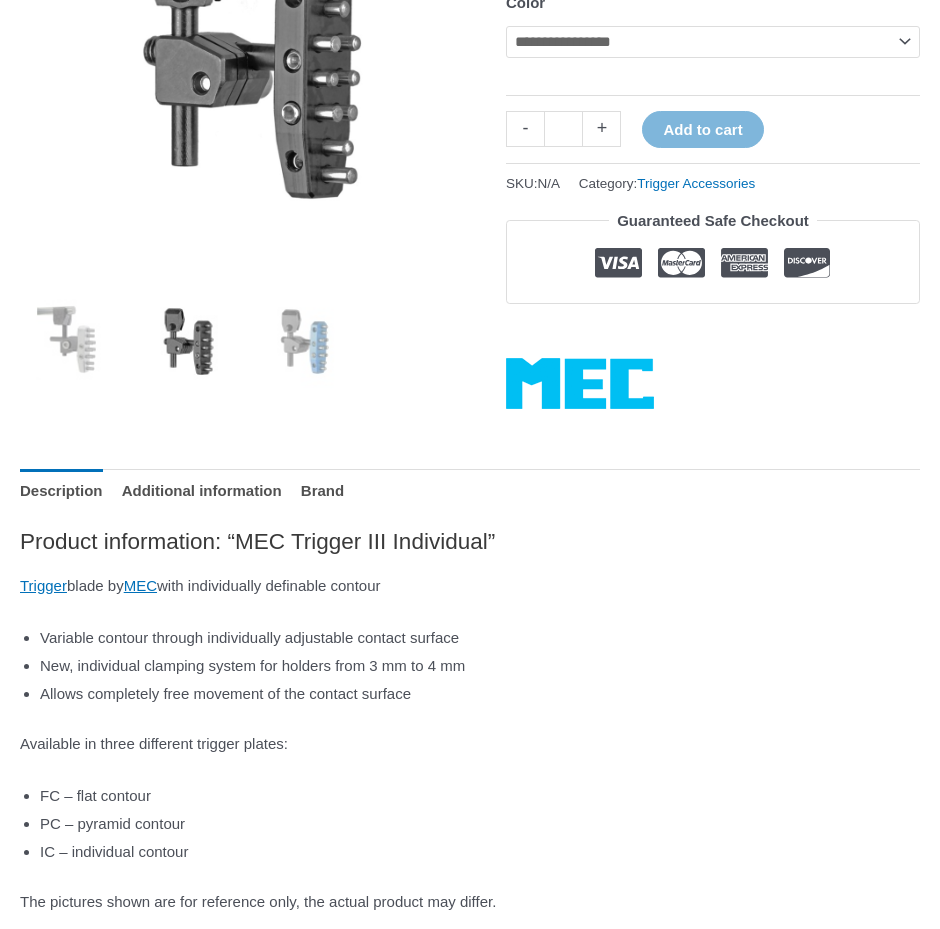 scroll, scrollTop: 0, scrollLeft: 0, axis: both 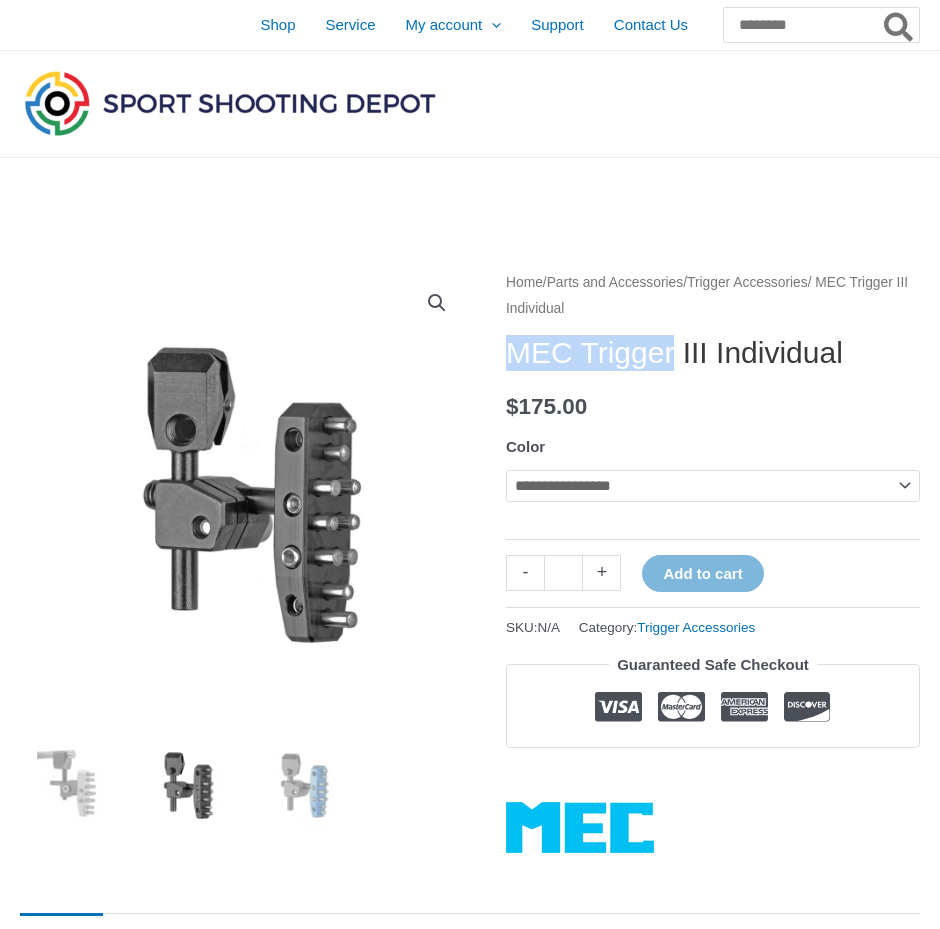 drag, startPoint x: 506, startPoint y: 355, endPoint x: 680, endPoint y: 352, distance: 174.02586 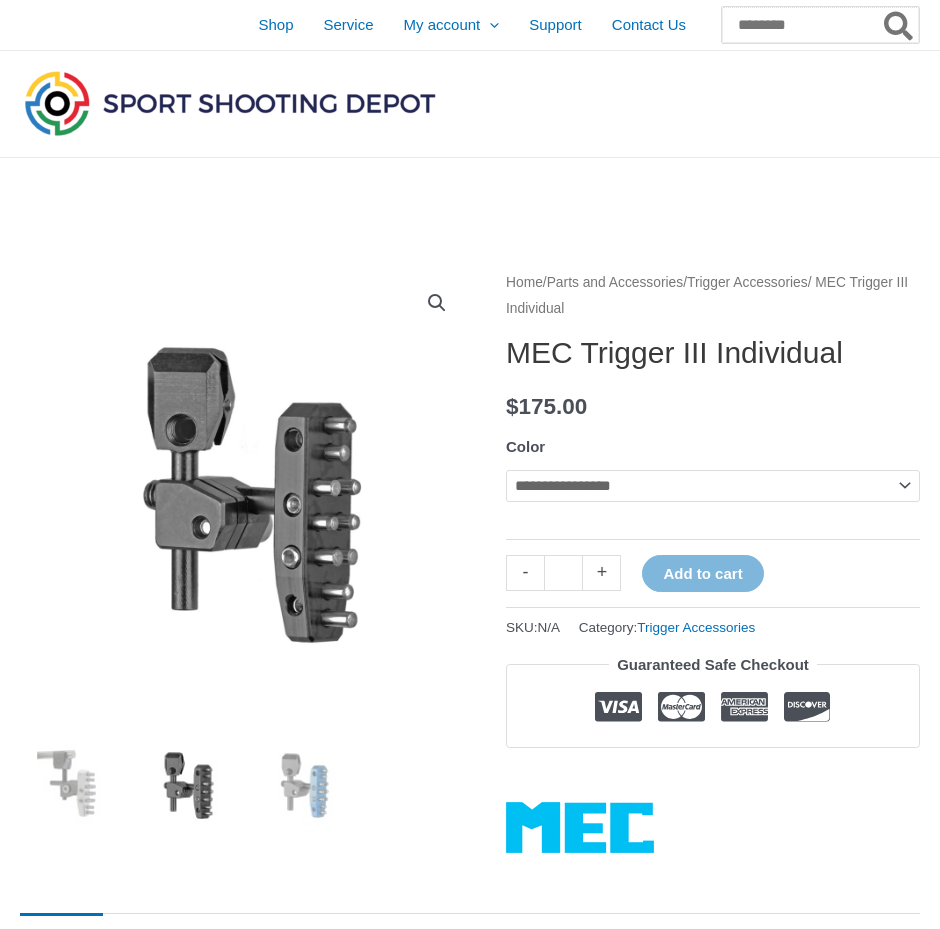 paste on "**********" 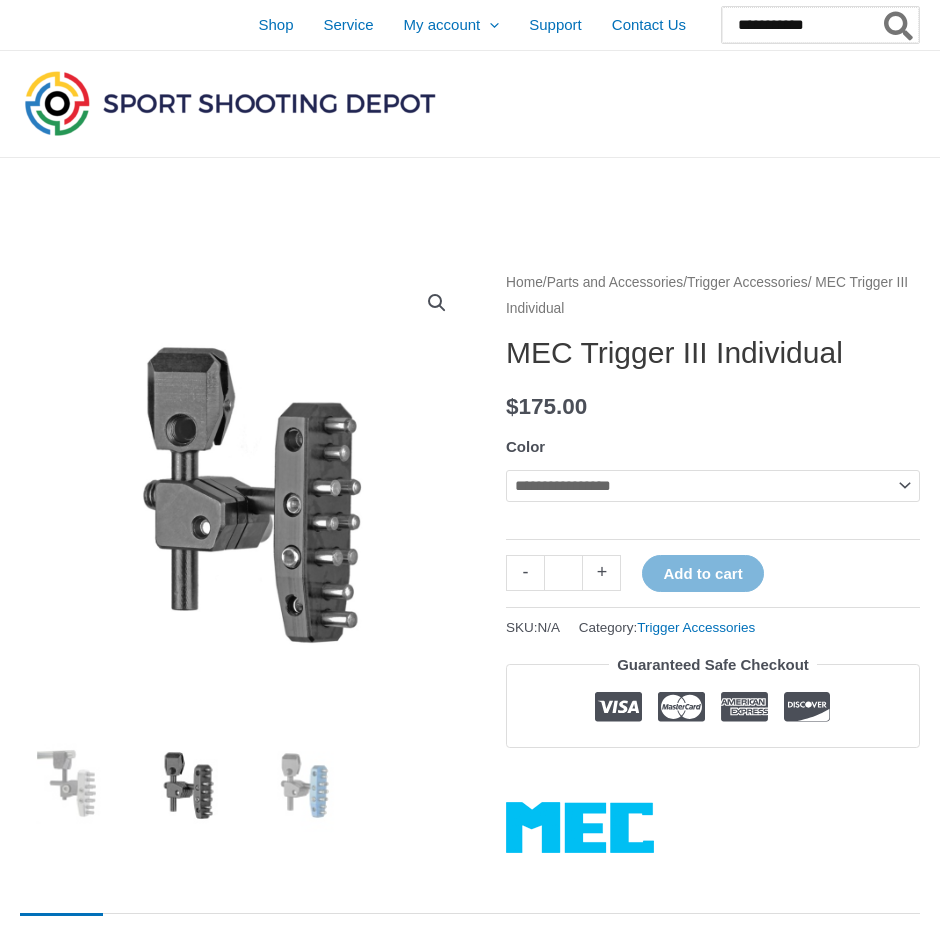 type on "**********" 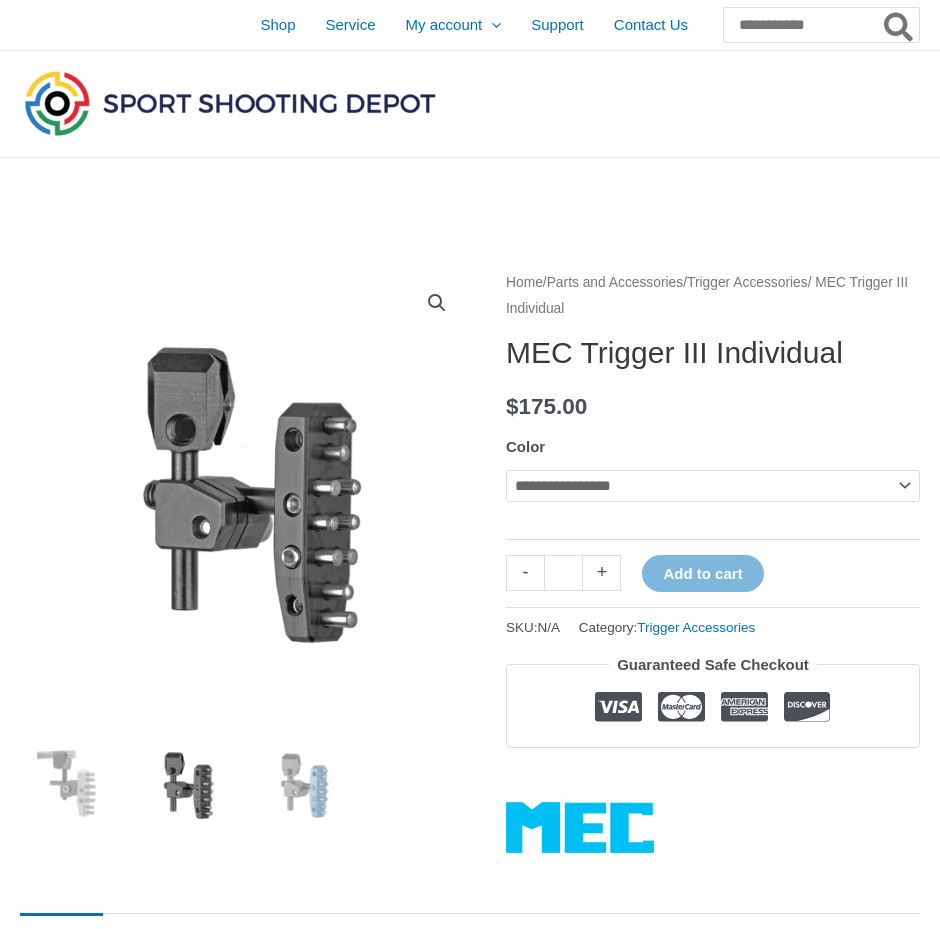 click 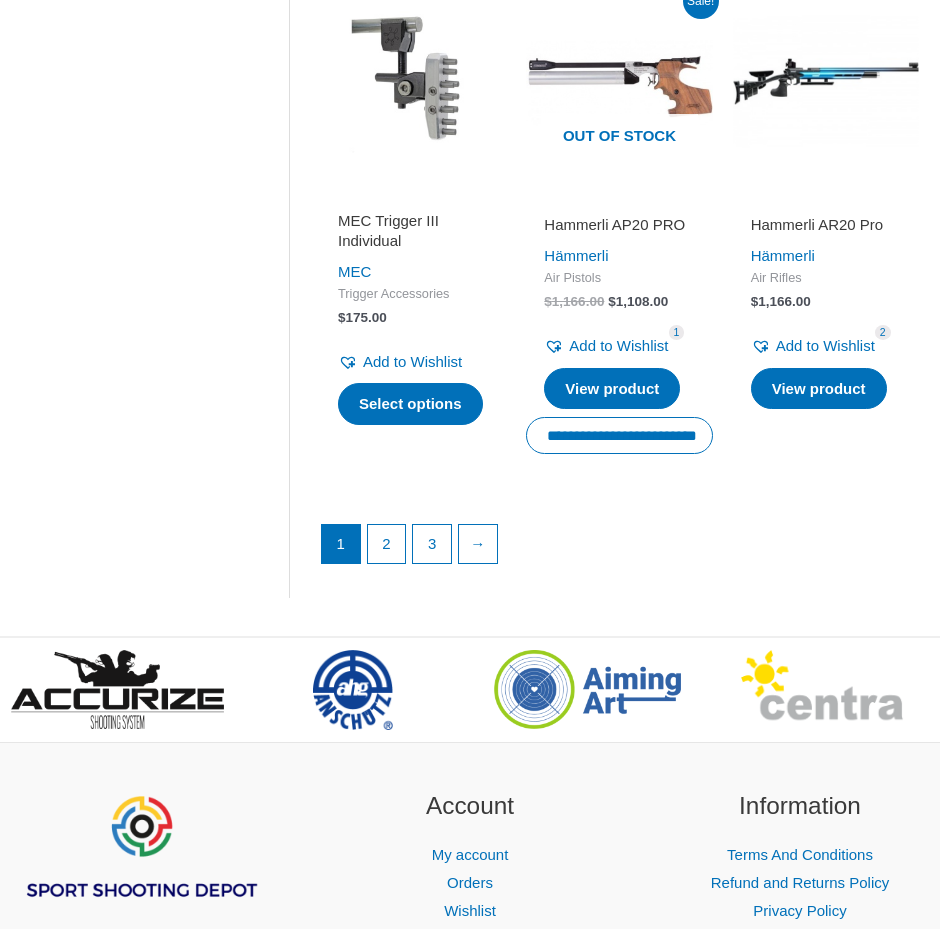 scroll, scrollTop: 2750, scrollLeft: 0, axis: vertical 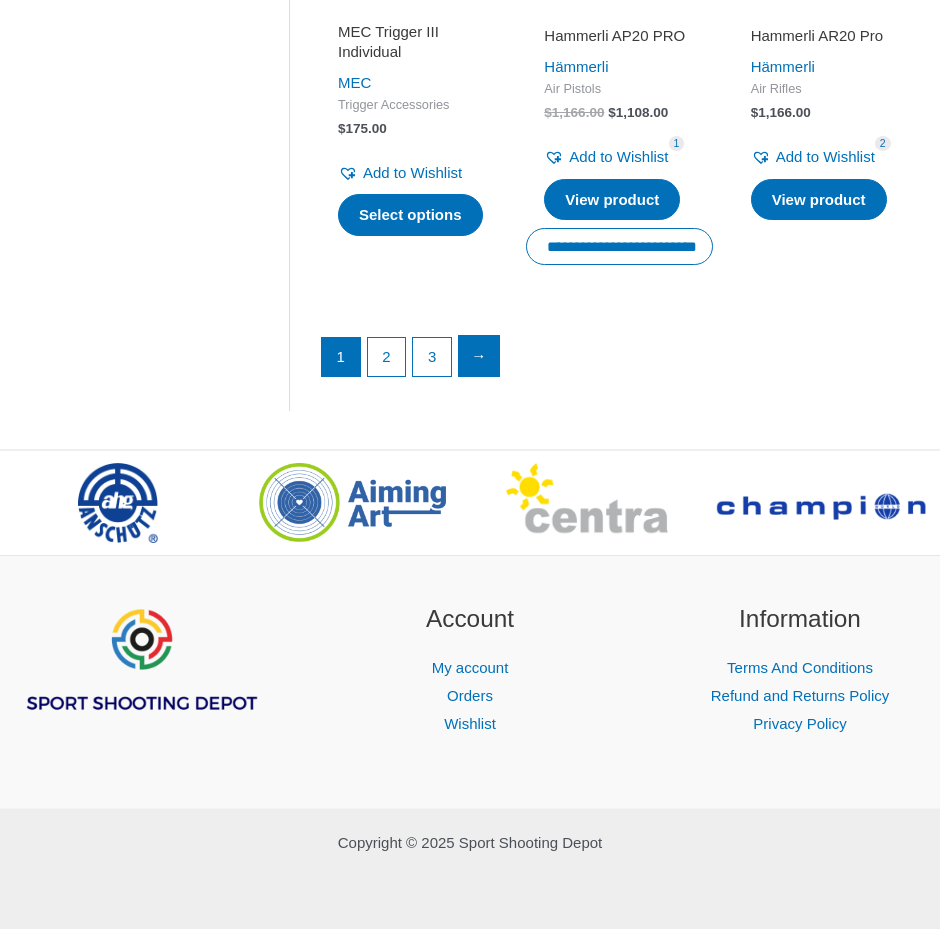 click on "→" at bounding box center [479, 356] 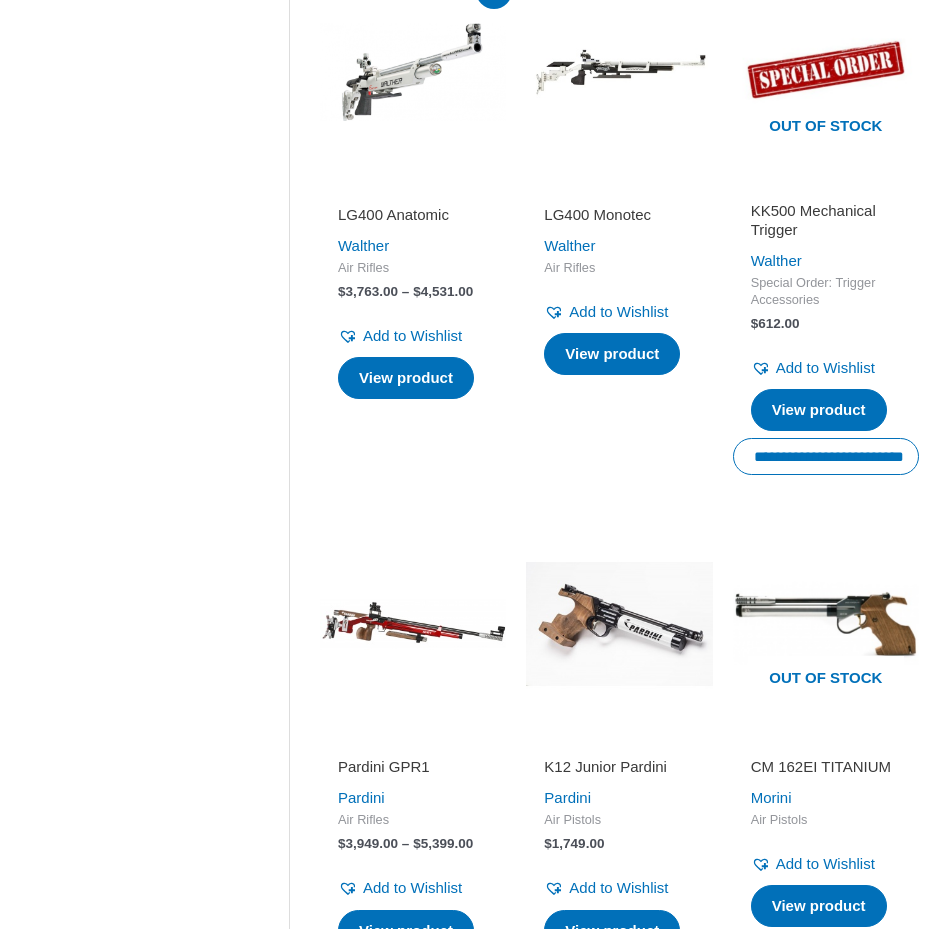 scroll, scrollTop: 2625, scrollLeft: 0, axis: vertical 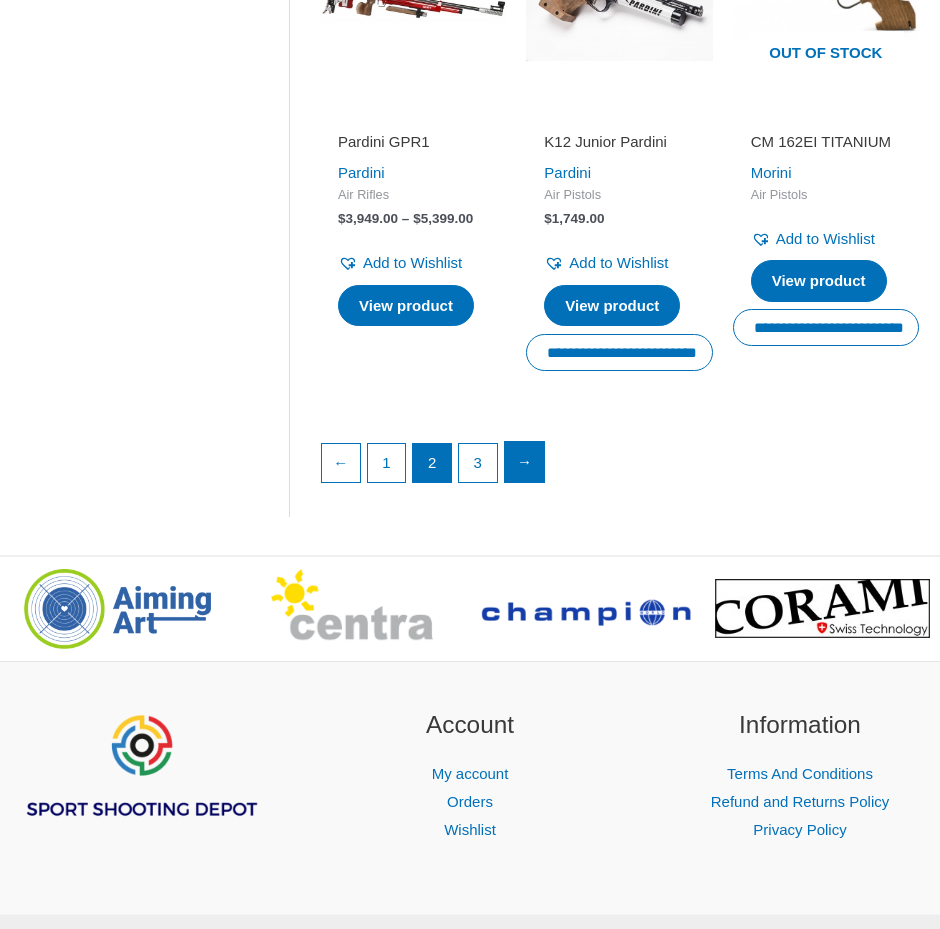 click on "→" at bounding box center (525, 462) 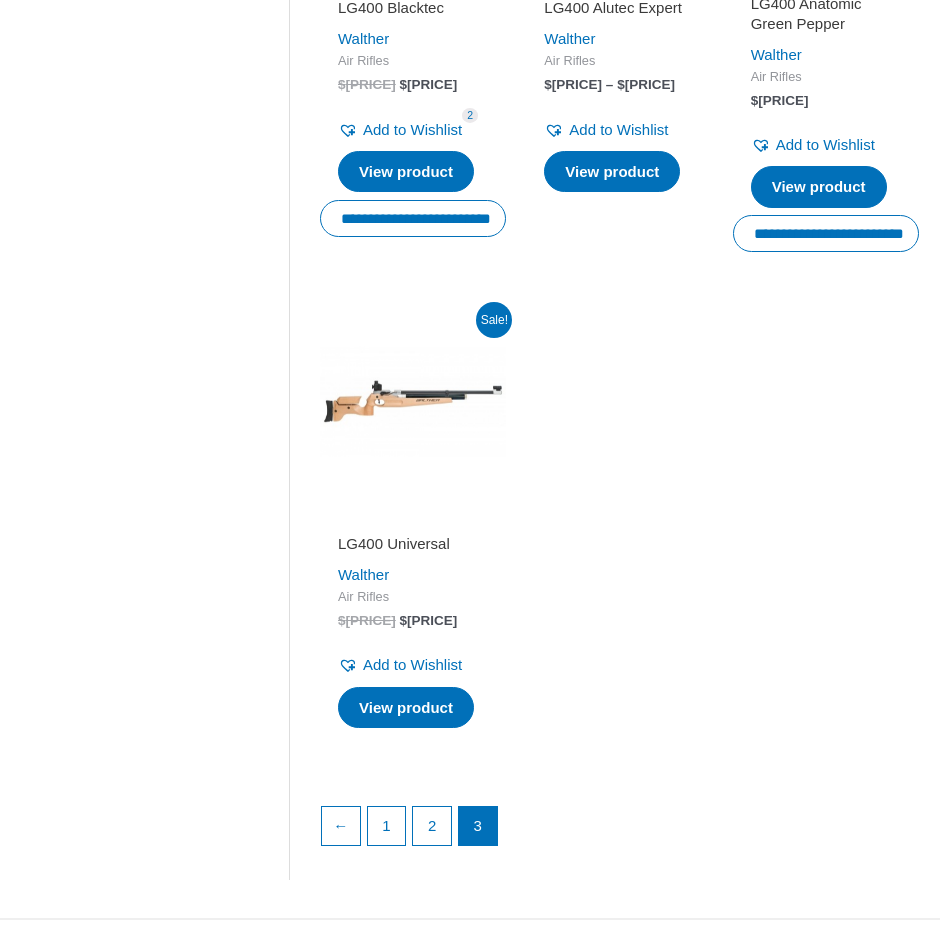 scroll, scrollTop: 1375, scrollLeft: 0, axis: vertical 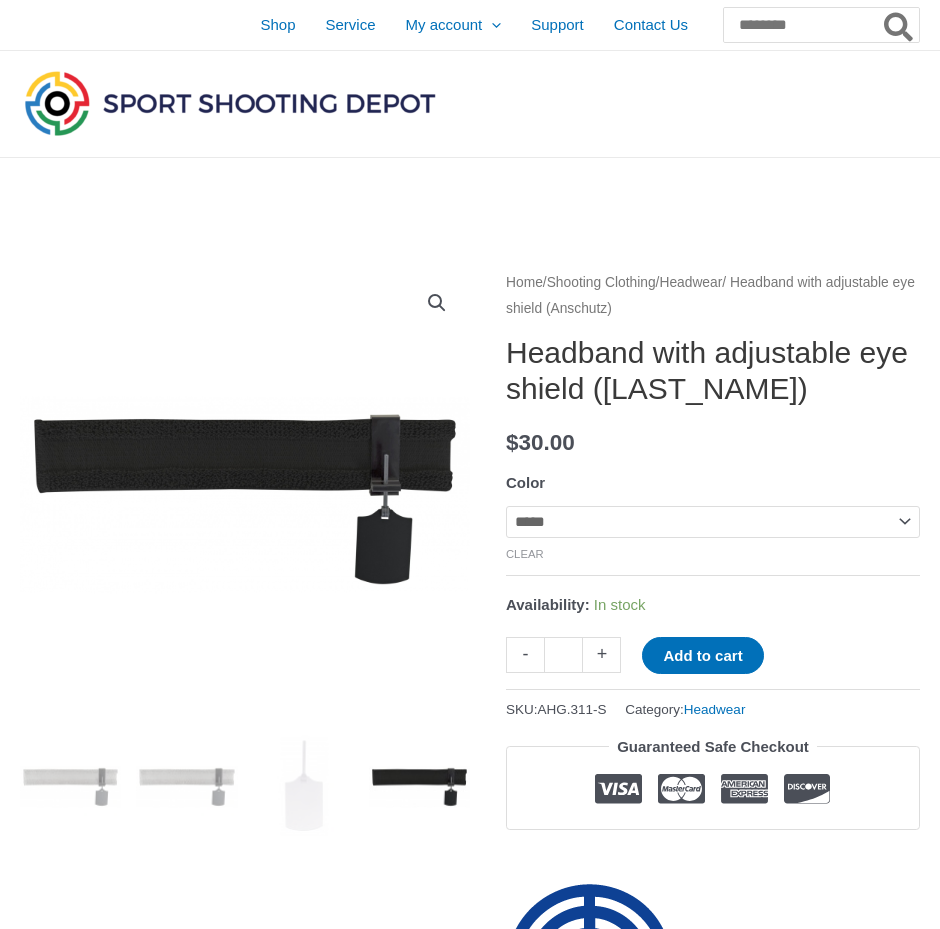 click at bounding box center [419, 785] 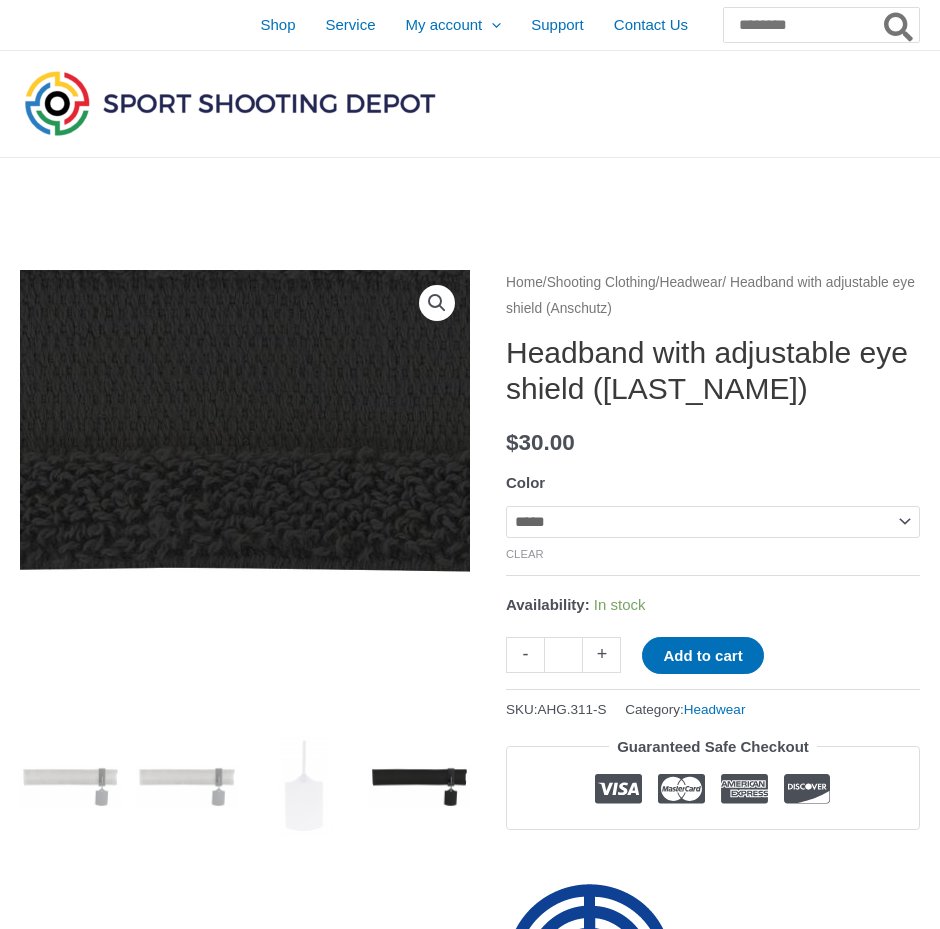 click at bounding box center (250, 601) 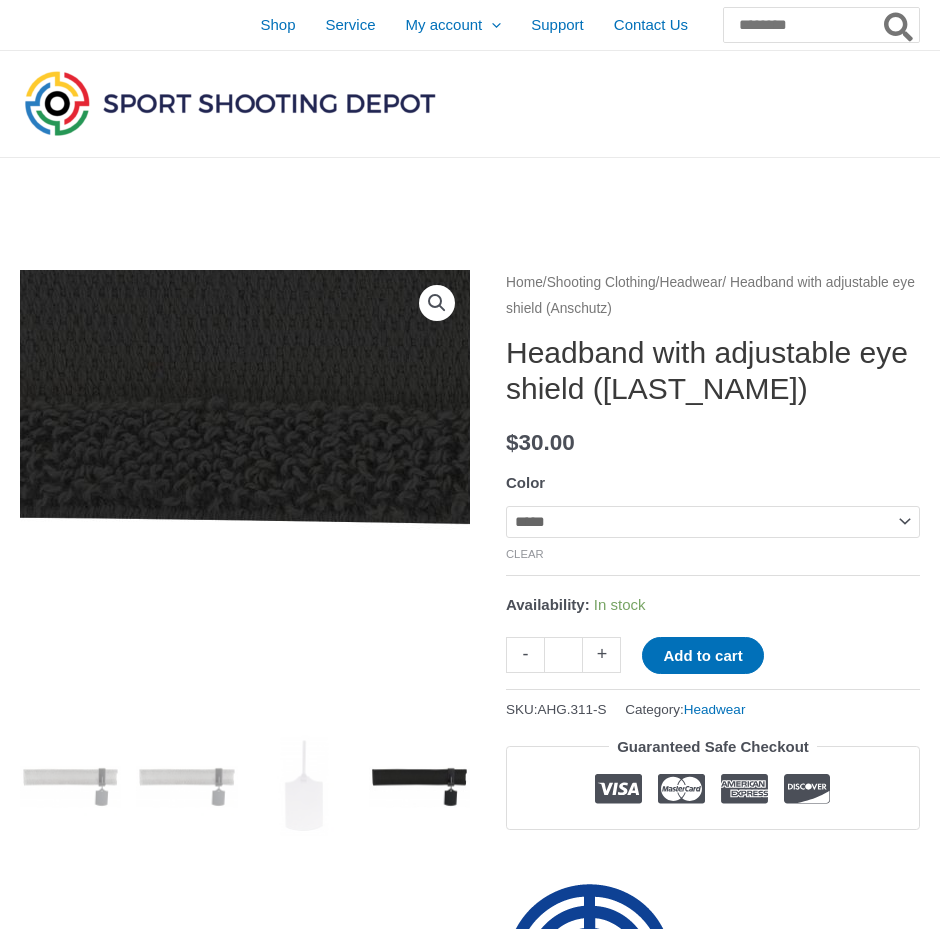 click at bounding box center [100, 551] 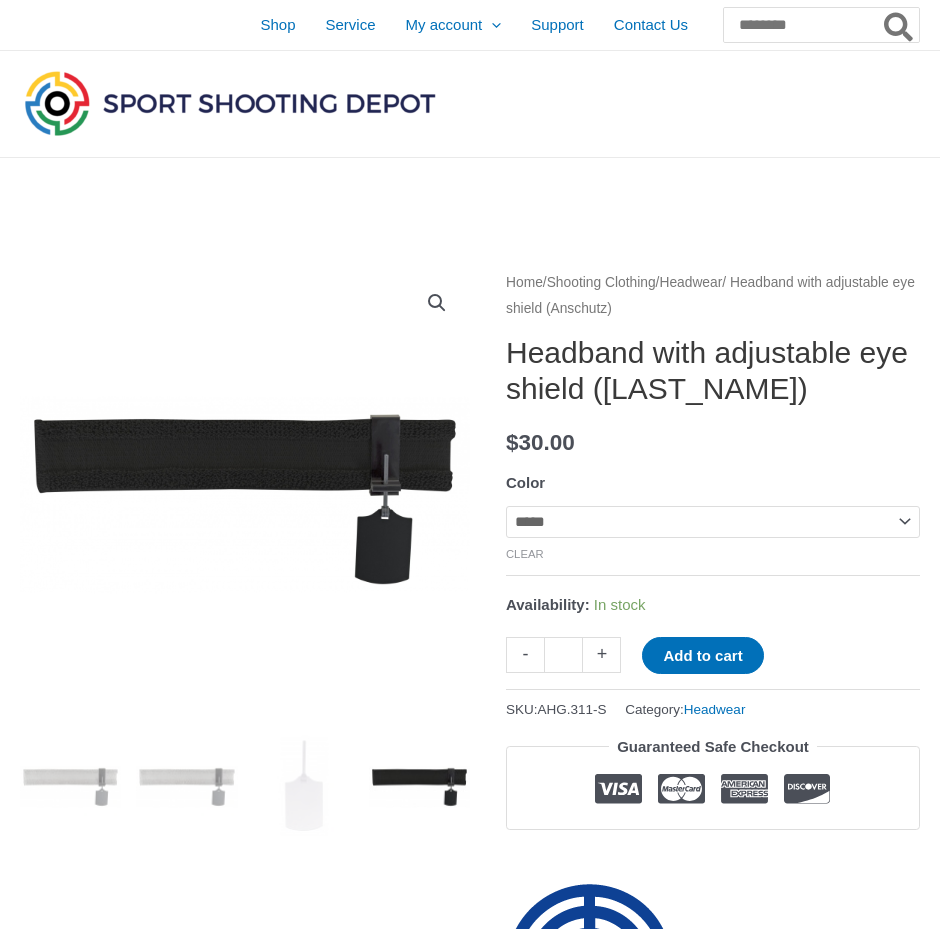click on "**********" 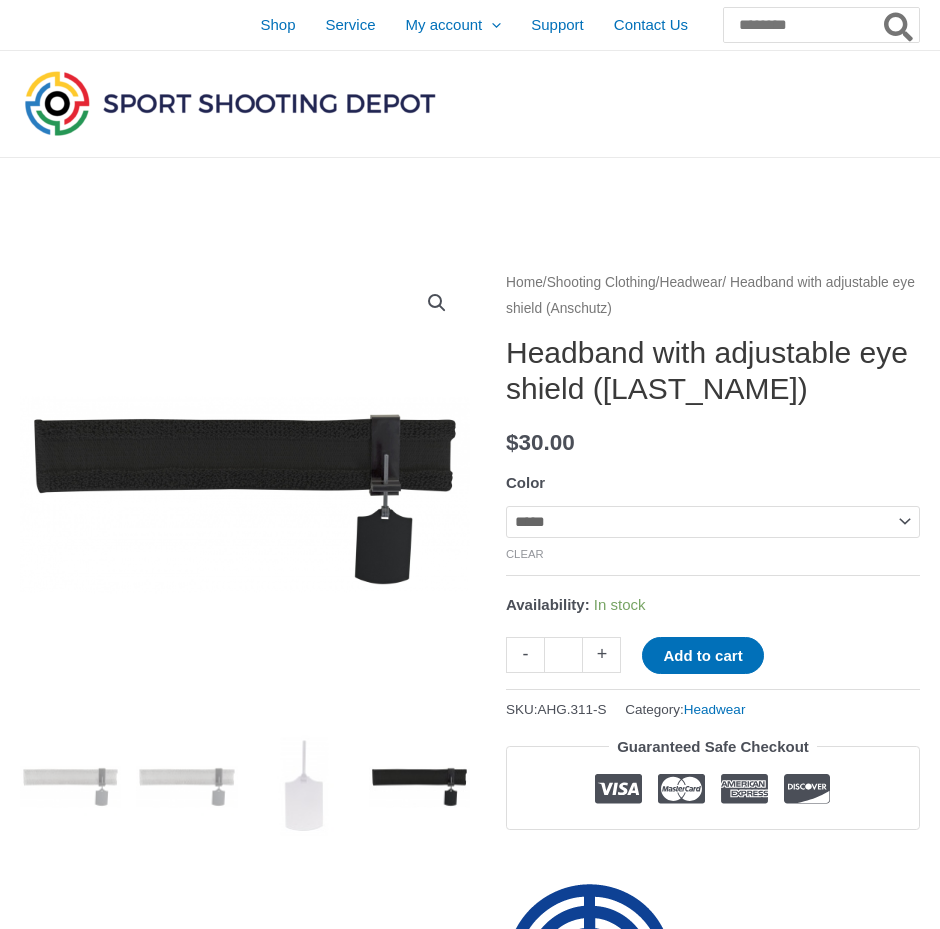 click at bounding box center (303, 785) 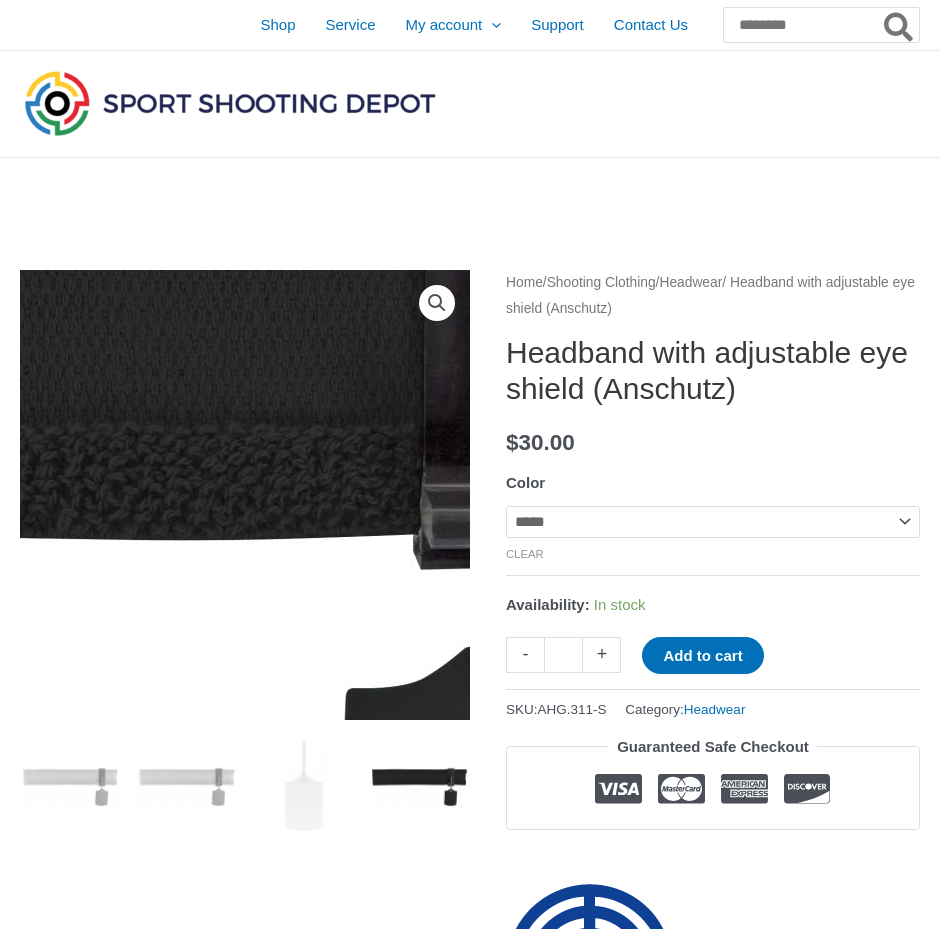 scroll, scrollTop: 0, scrollLeft: 0, axis: both 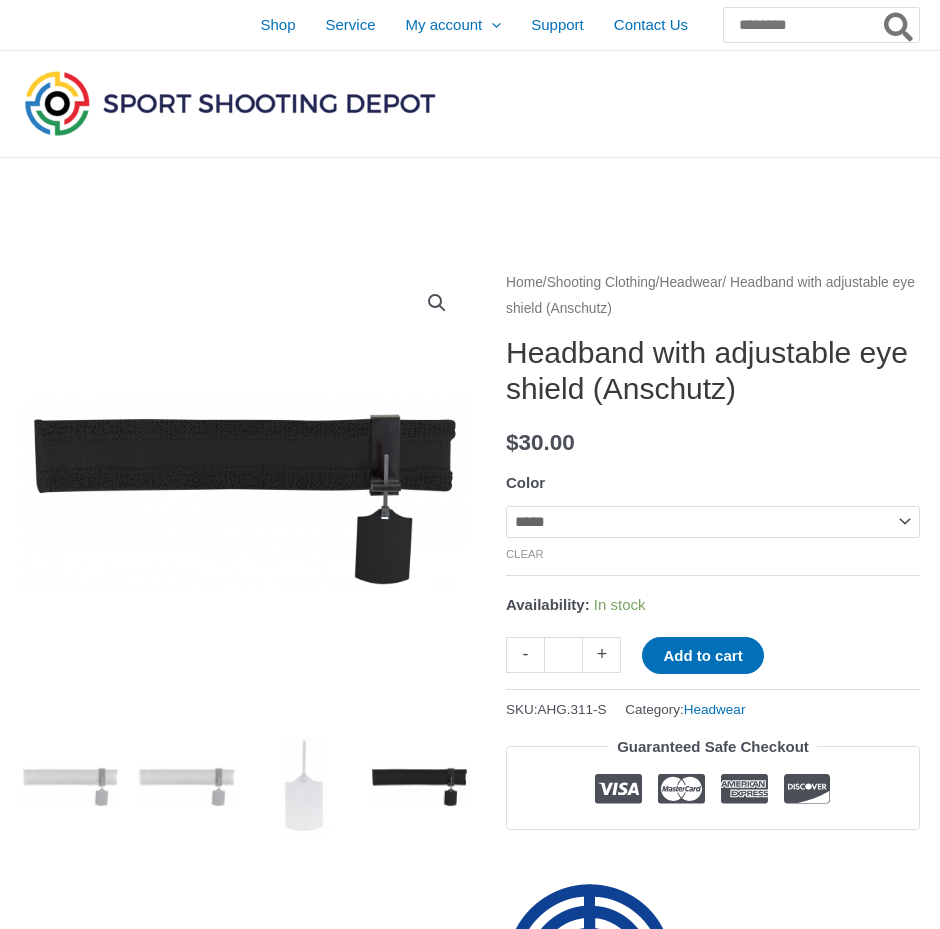 click at bounding box center (303, 785) 